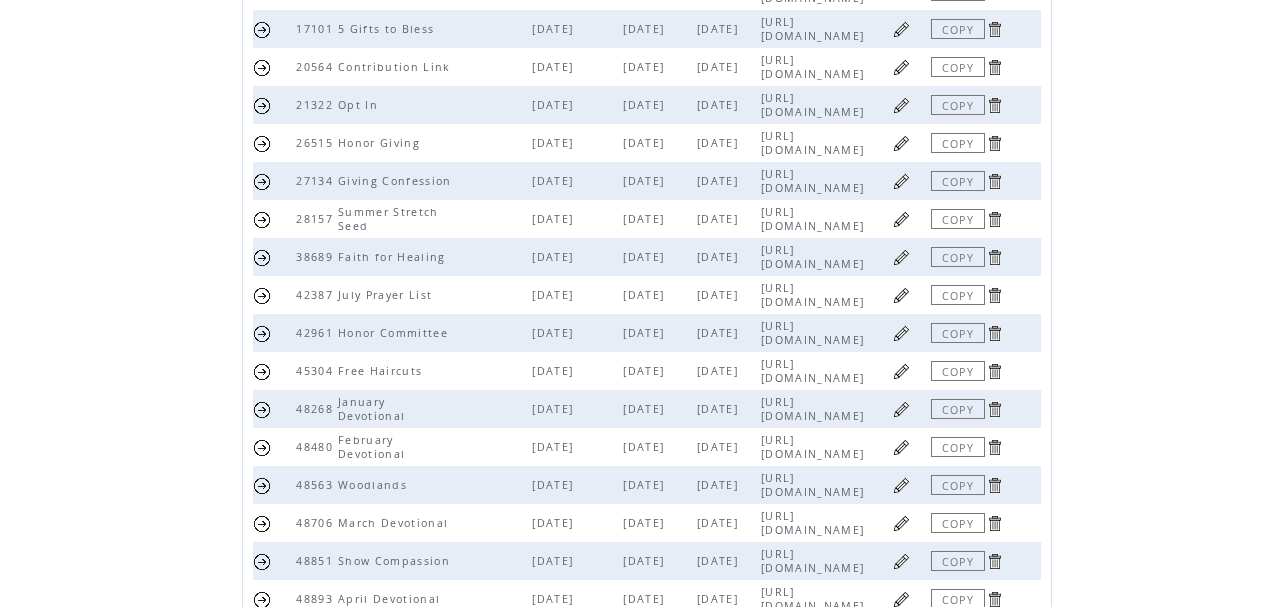 scroll, scrollTop: 348, scrollLeft: 0, axis: vertical 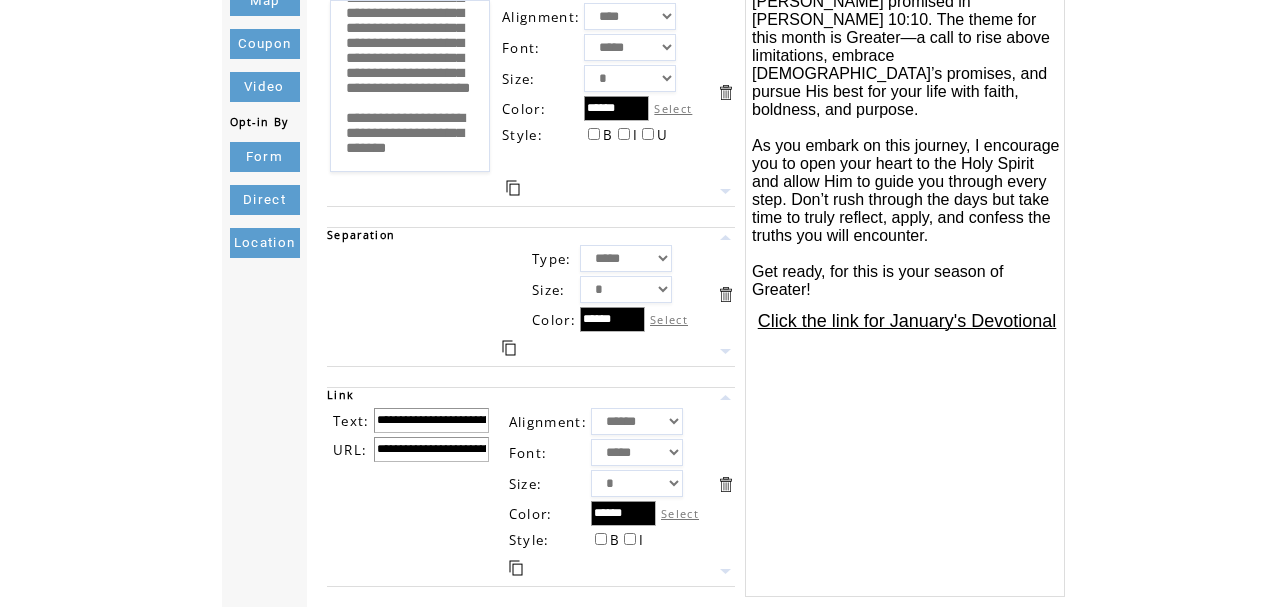 drag, startPoint x: 343, startPoint y: 434, endPoint x: 459, endPoint y: 312, distance: 168.34488 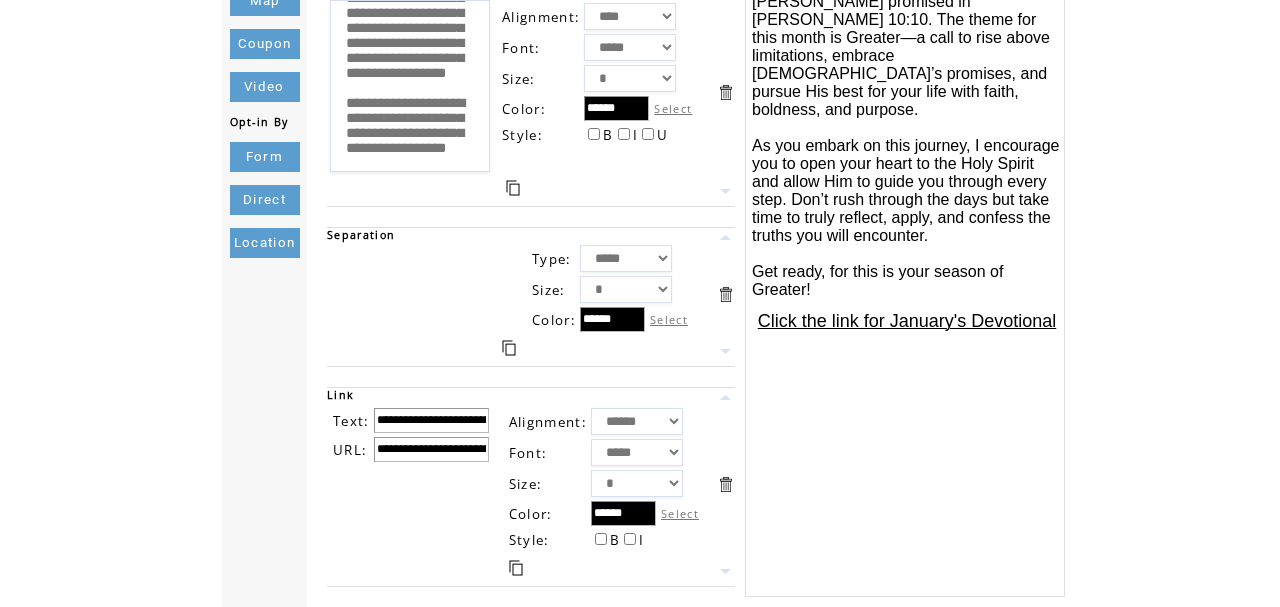 scroll, scrollTop: 1260, scrollLeft: 0, axis: vertical 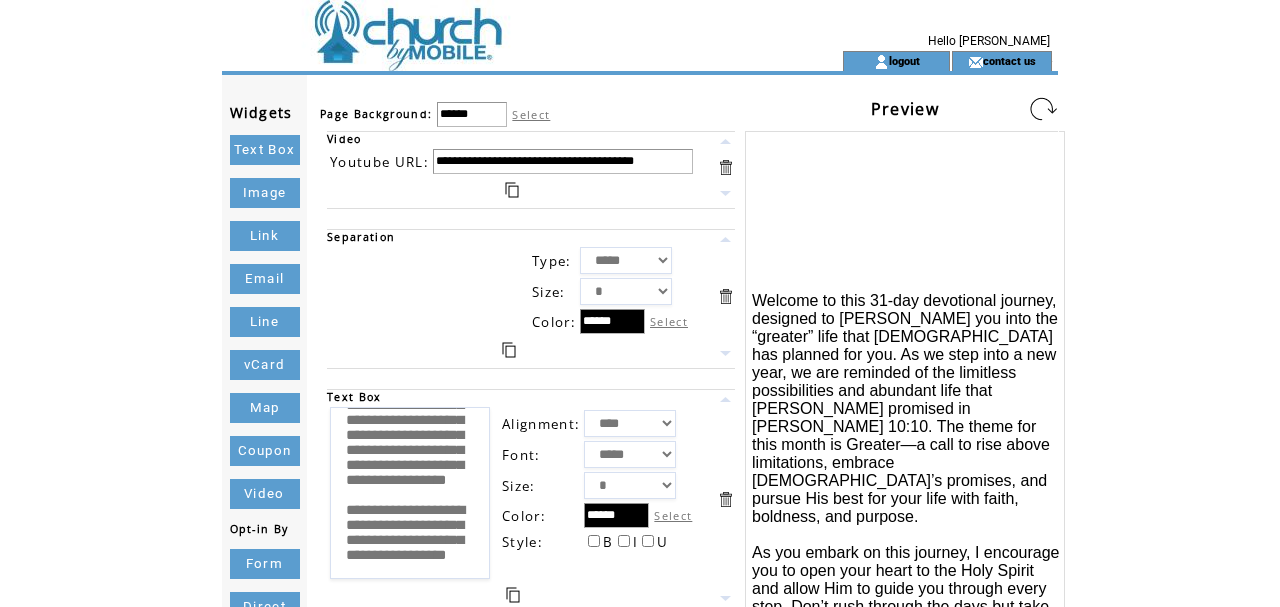 type on "**********" 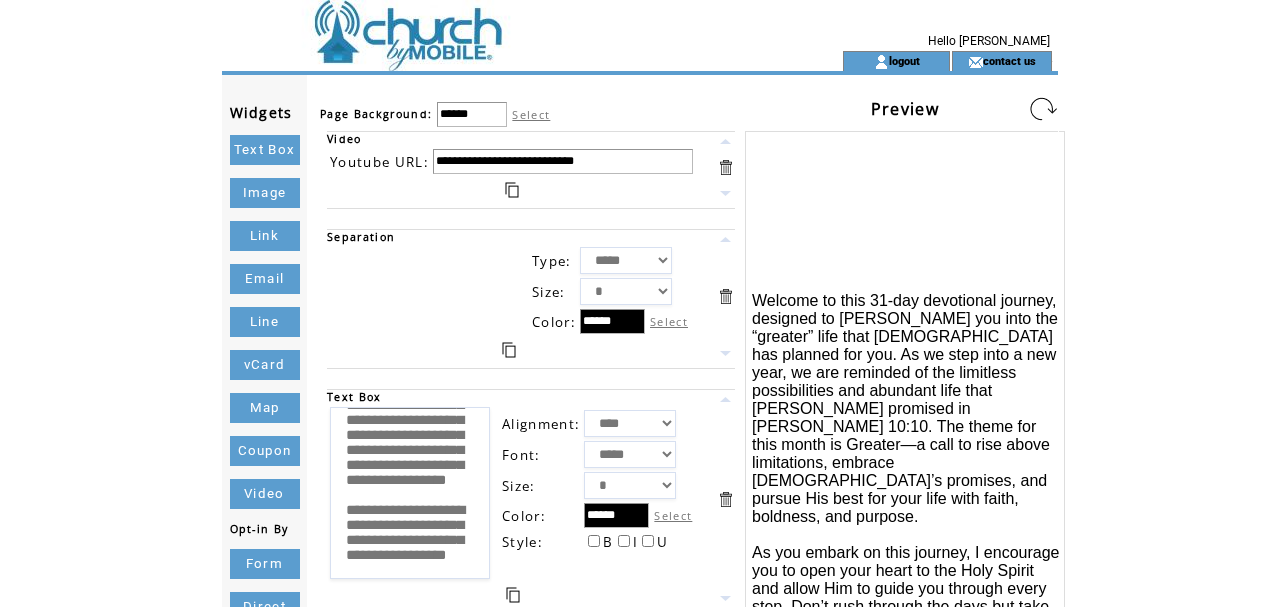 type on "**********" 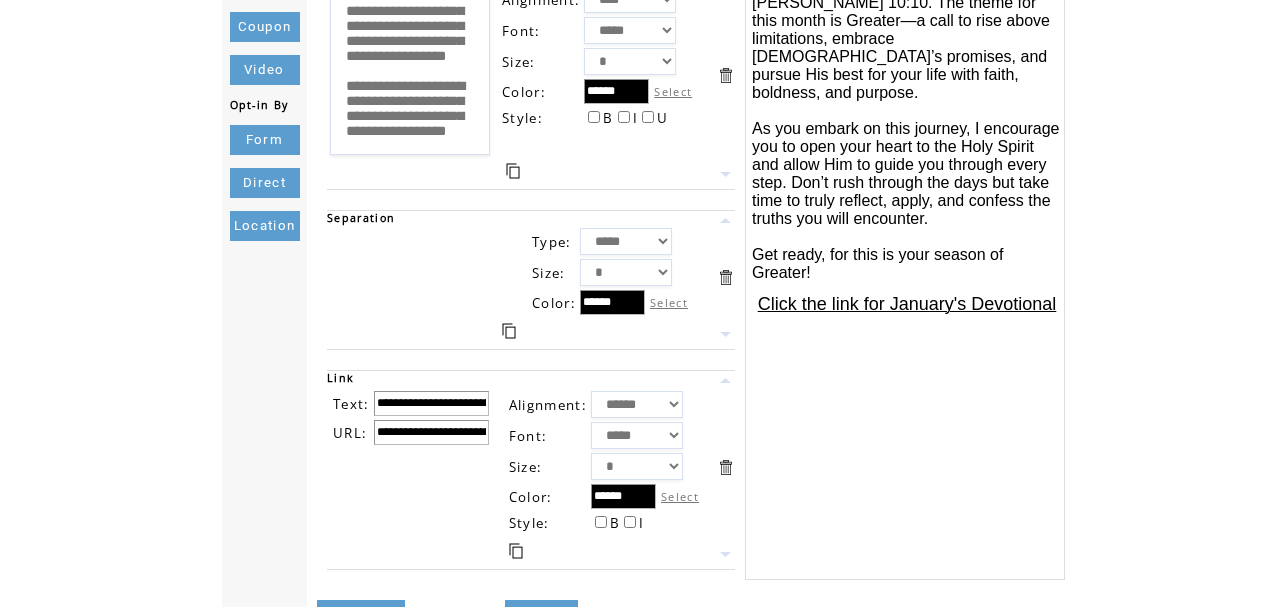scroll, scrollTop: 425, scrollLeft: 0, axis: vertical 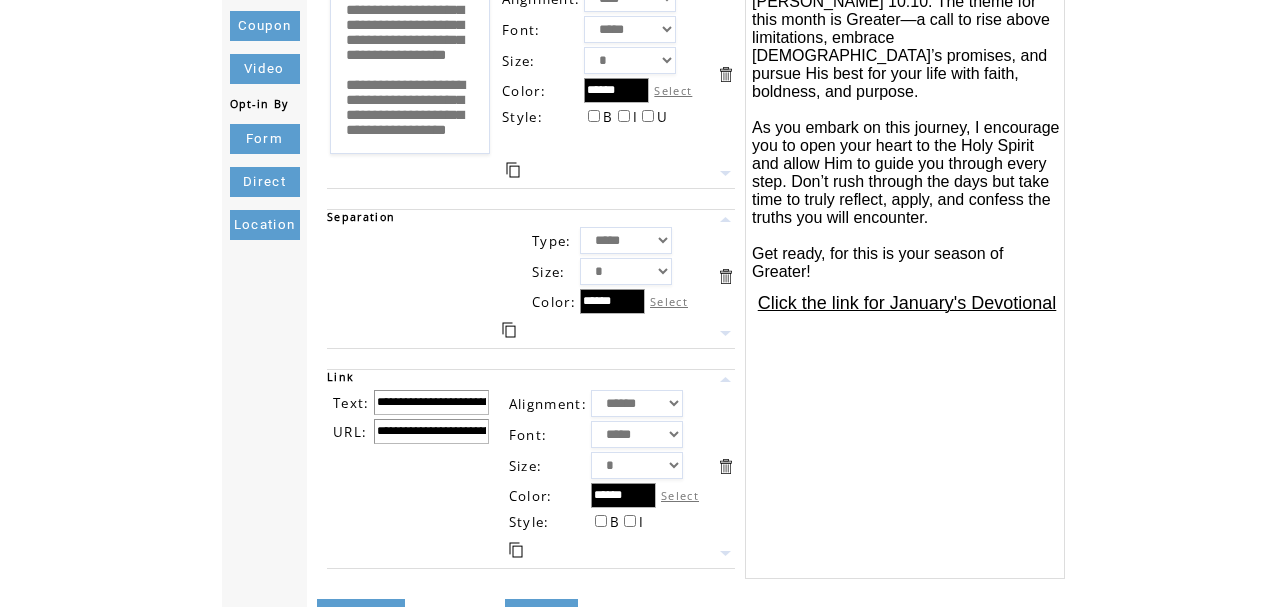 drag, startPoint x: 464, startPoint y: 403, endPoint x: 574, endPoint y: 404, distance: 110.00455 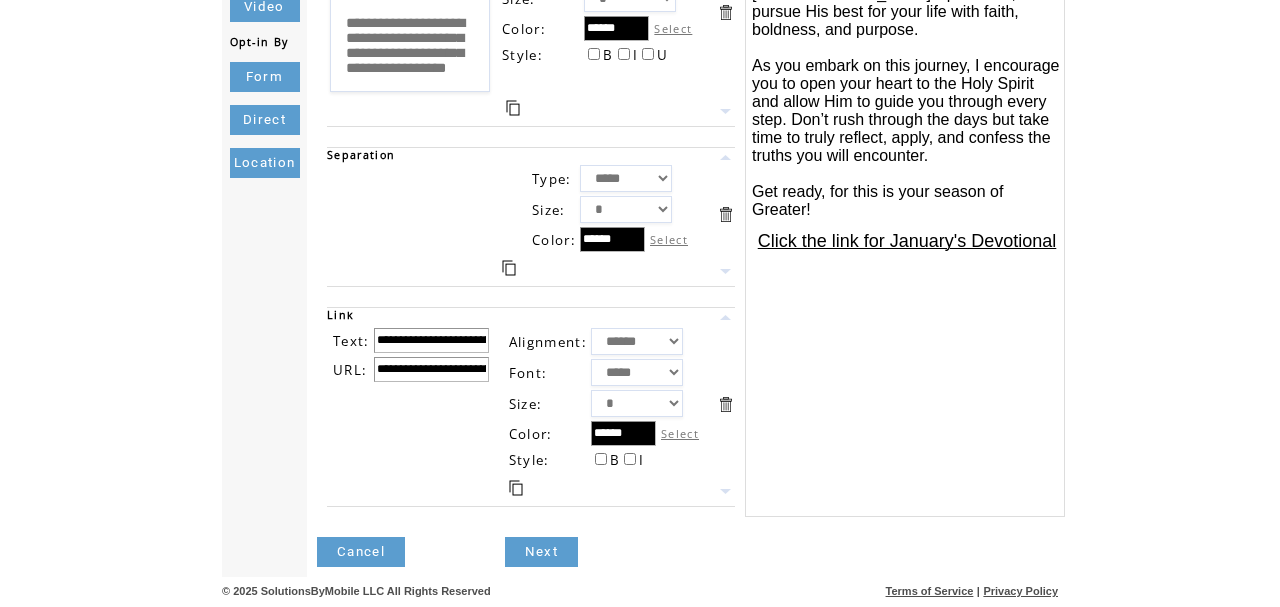 scroll, scrollTop: 487, scrollLeft: 0, axis: vertical 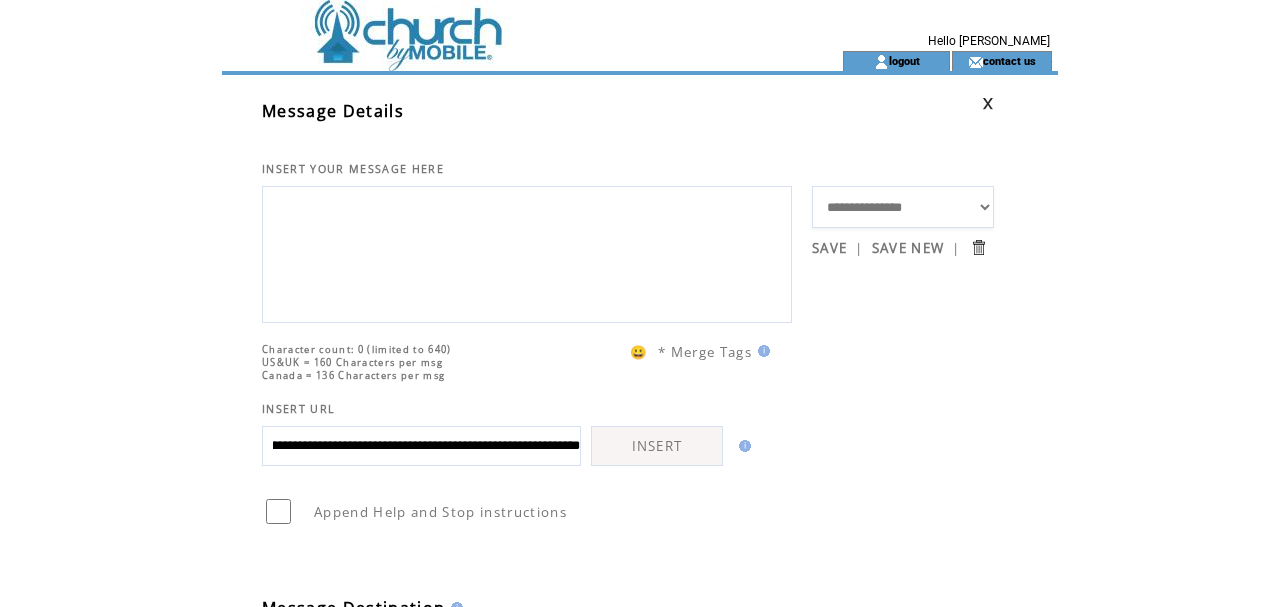 type on "**********" 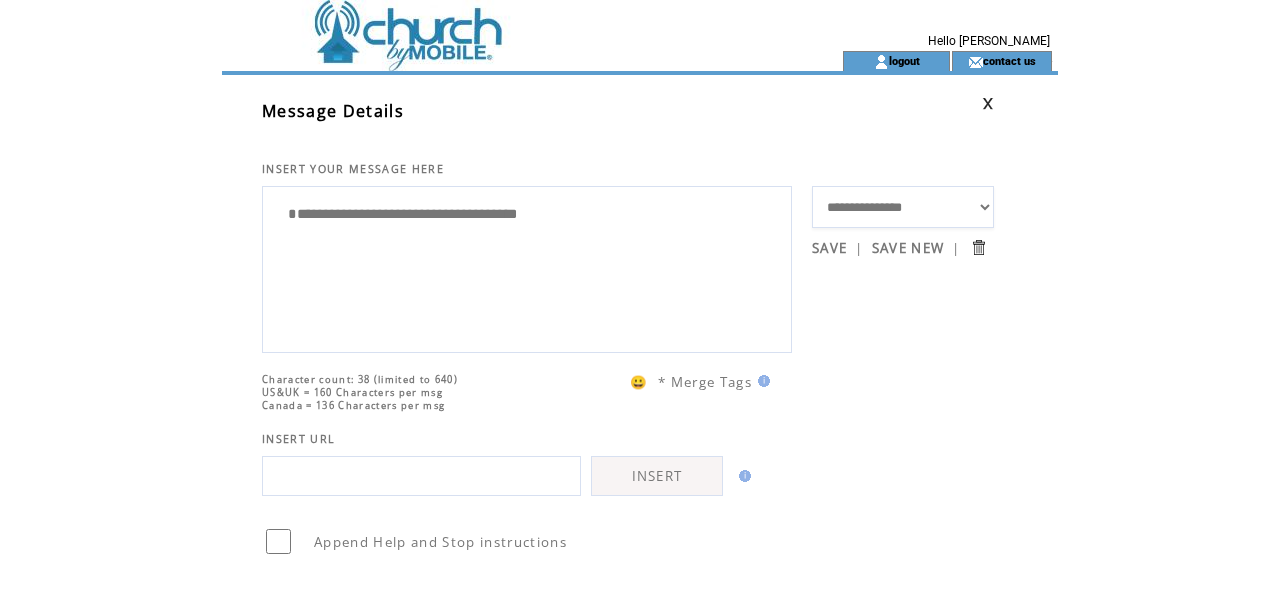 scroll, scrollTop: 0, scrollLeft: 0, axis: both 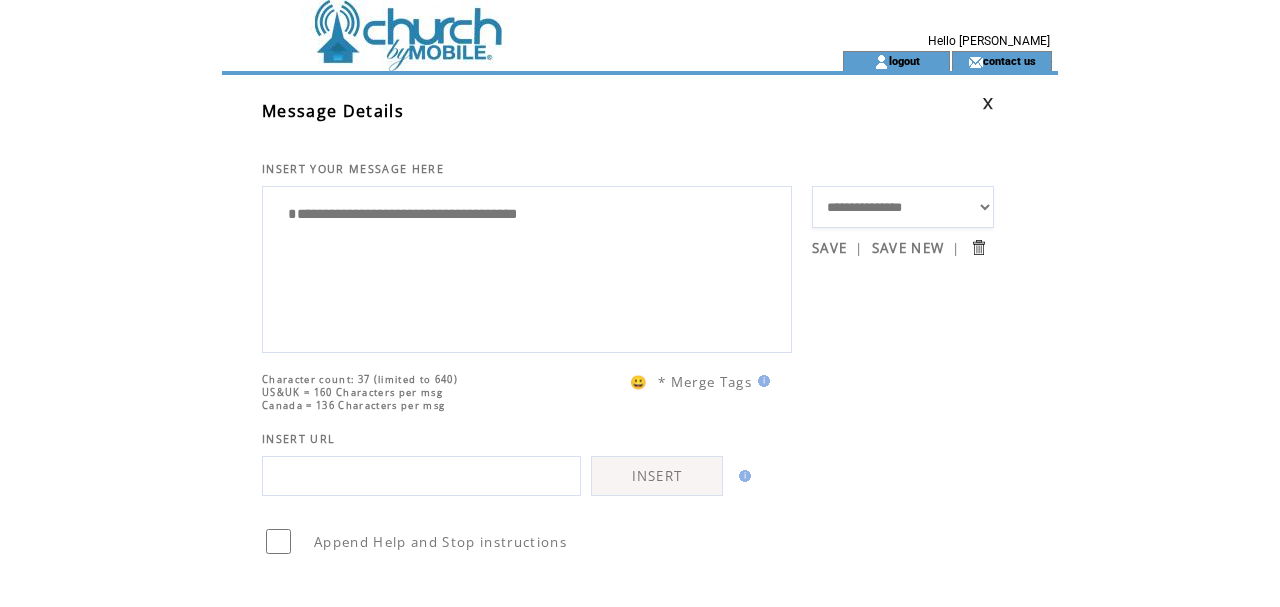 drag, startPoint x: 624, startPoint y: 220, endPoint x: 296, endPoint y: 216, distance: 328.02438 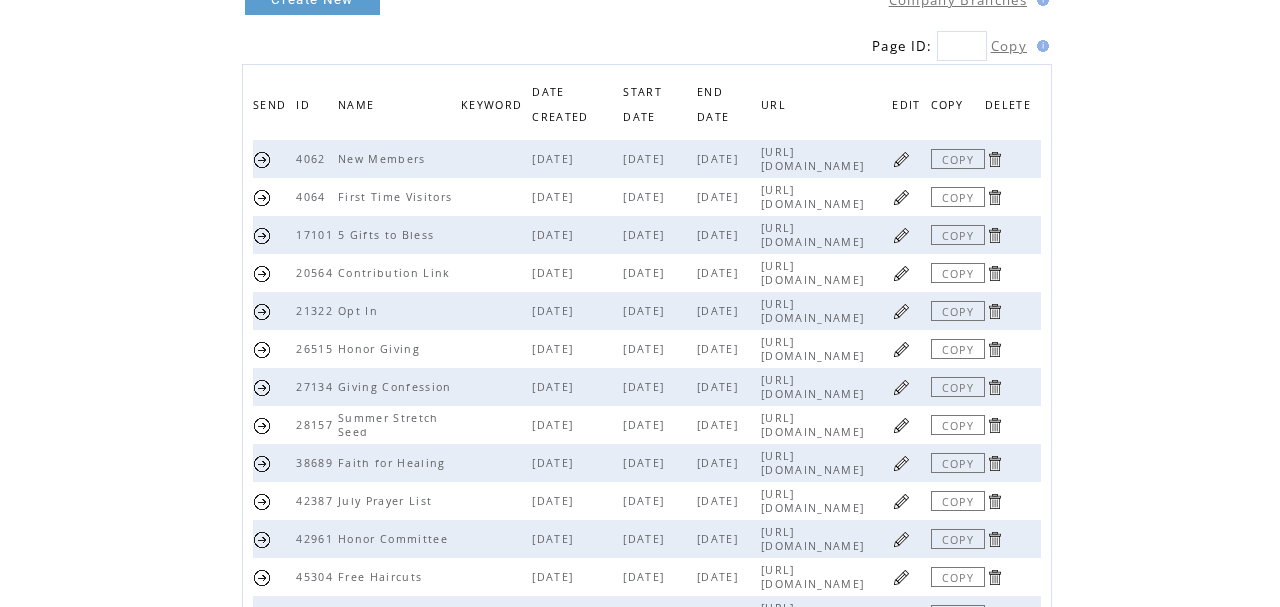 scroll, scrollTop: 142, scrollLeft: 0, axis: vertical 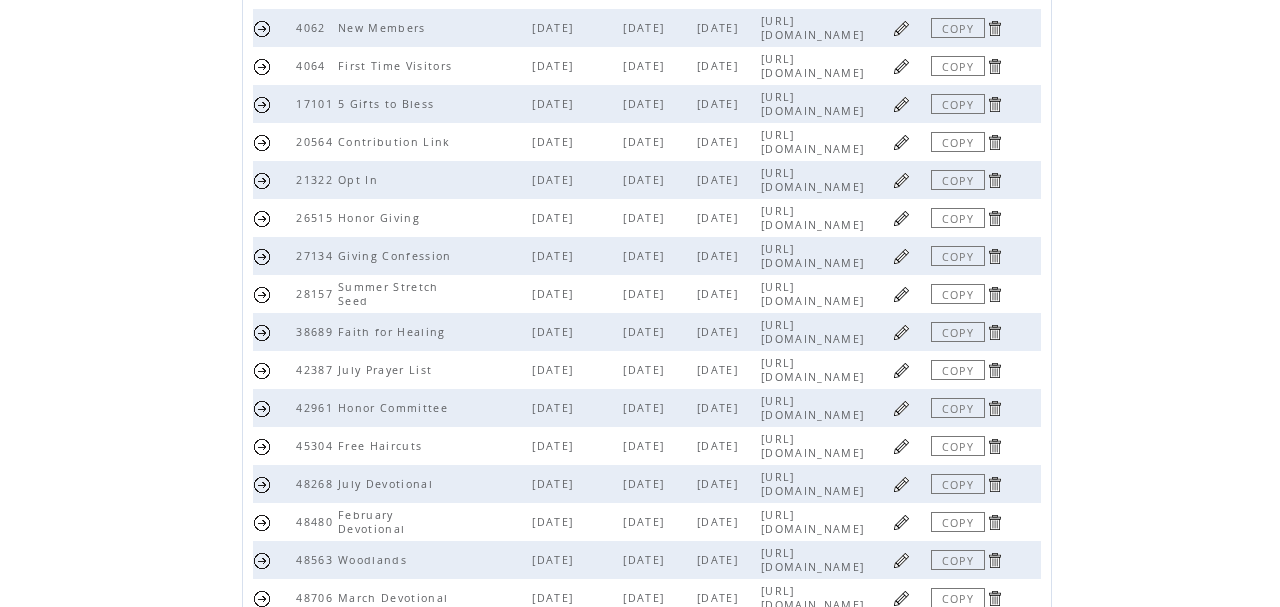 click at bounding box center (901, 484) 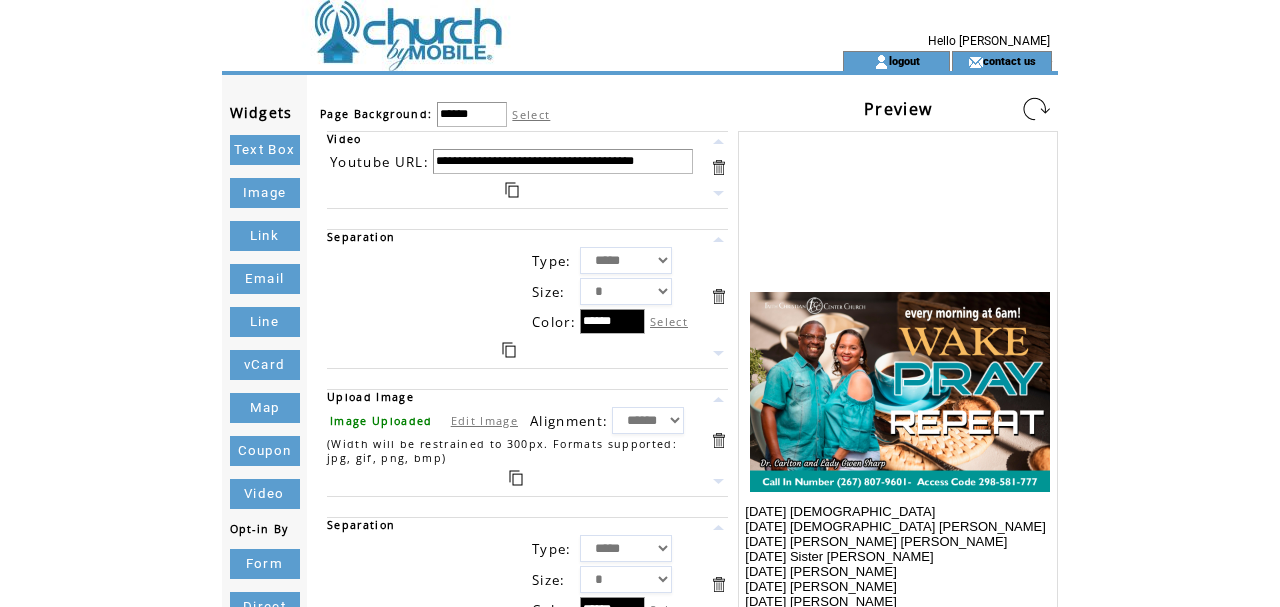scroll, scrollTop: 312, scrollLeft: 0, axis: vertical 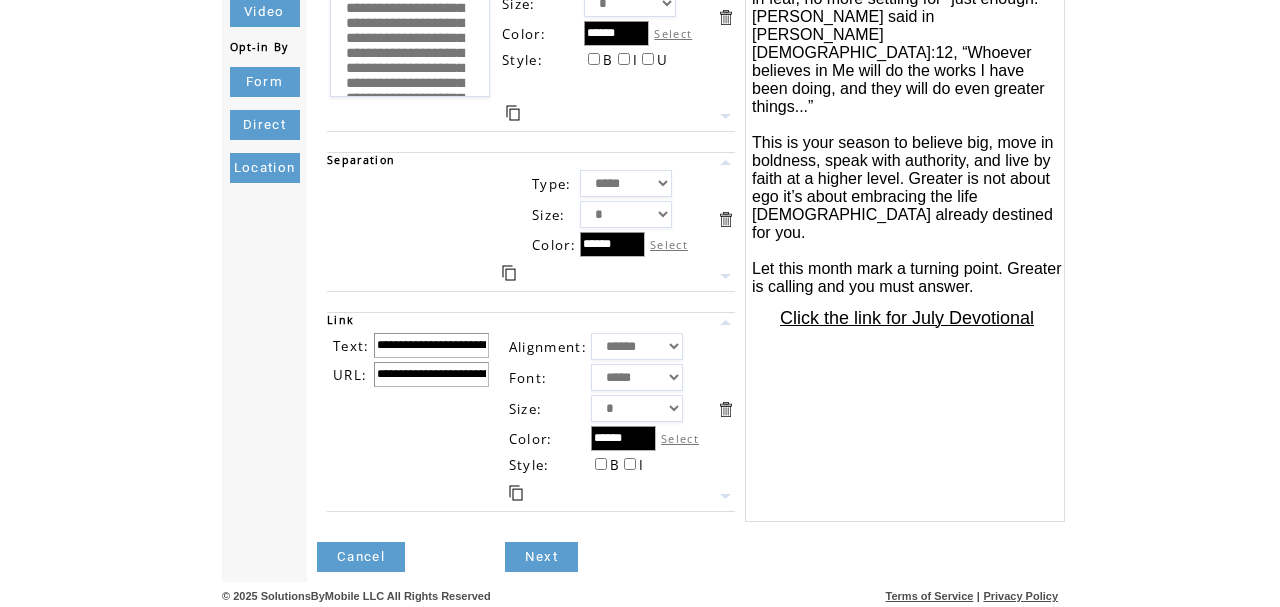 drag, startPoint x: 374, startPoint y: 375, endPoint x: 575, endPoint y: 379, distance: 201.0398 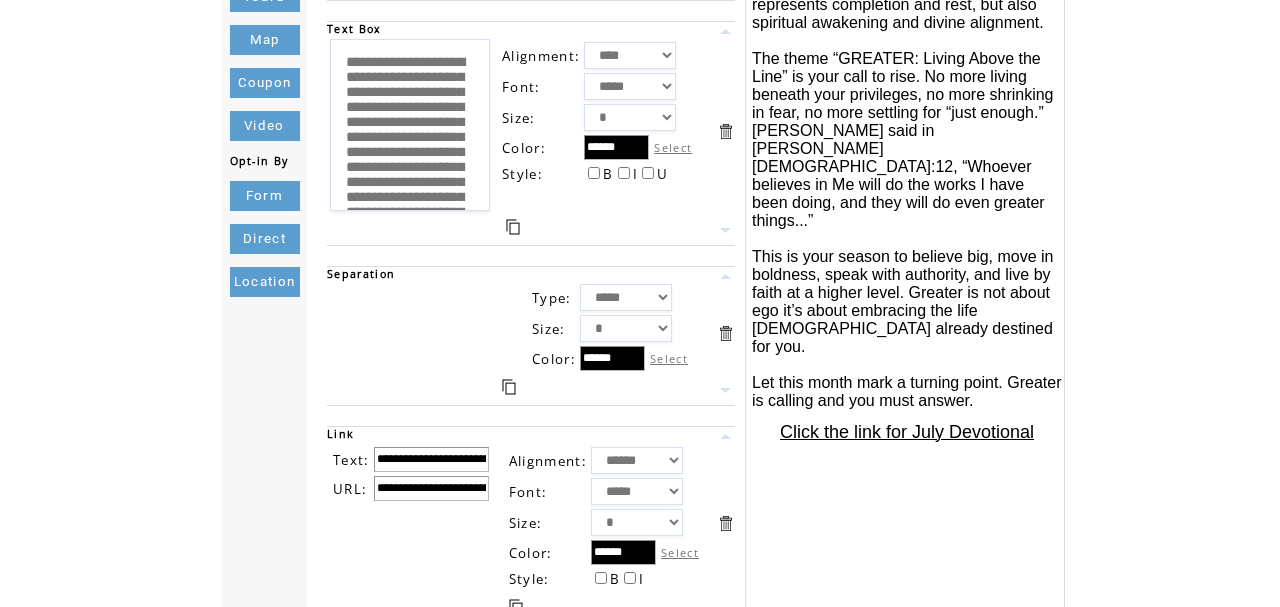scroll, scrollTop: 374, scrollLeft: 0, axis: vertical 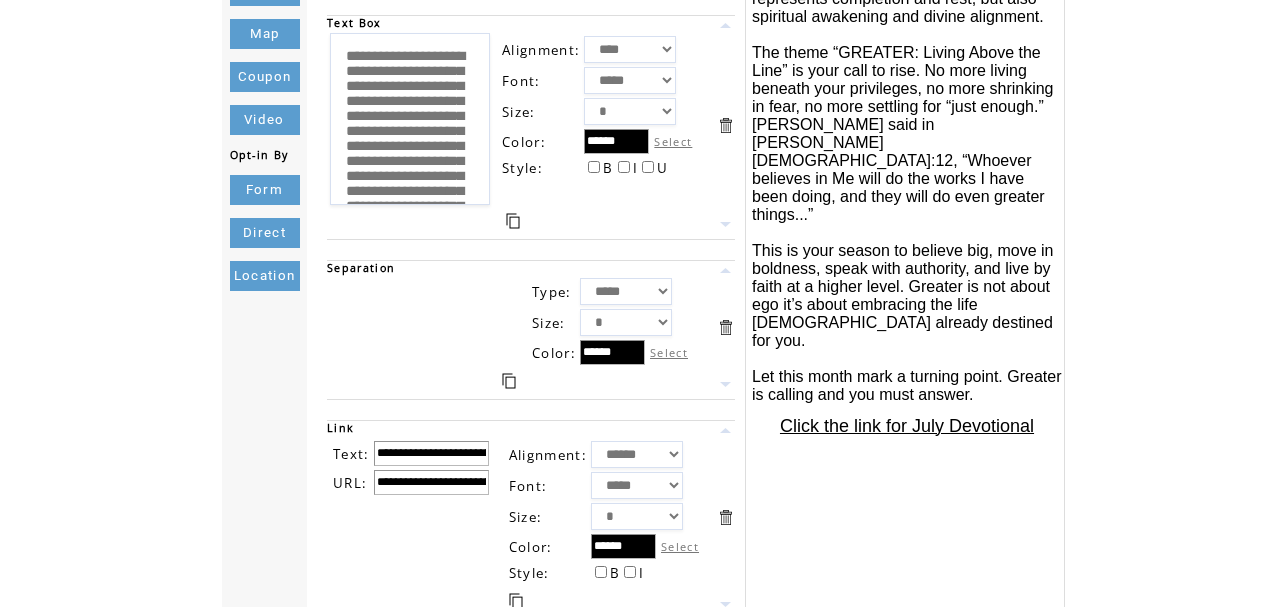 click on "Click the link for July Devotional" at bounding box center (907, 426) 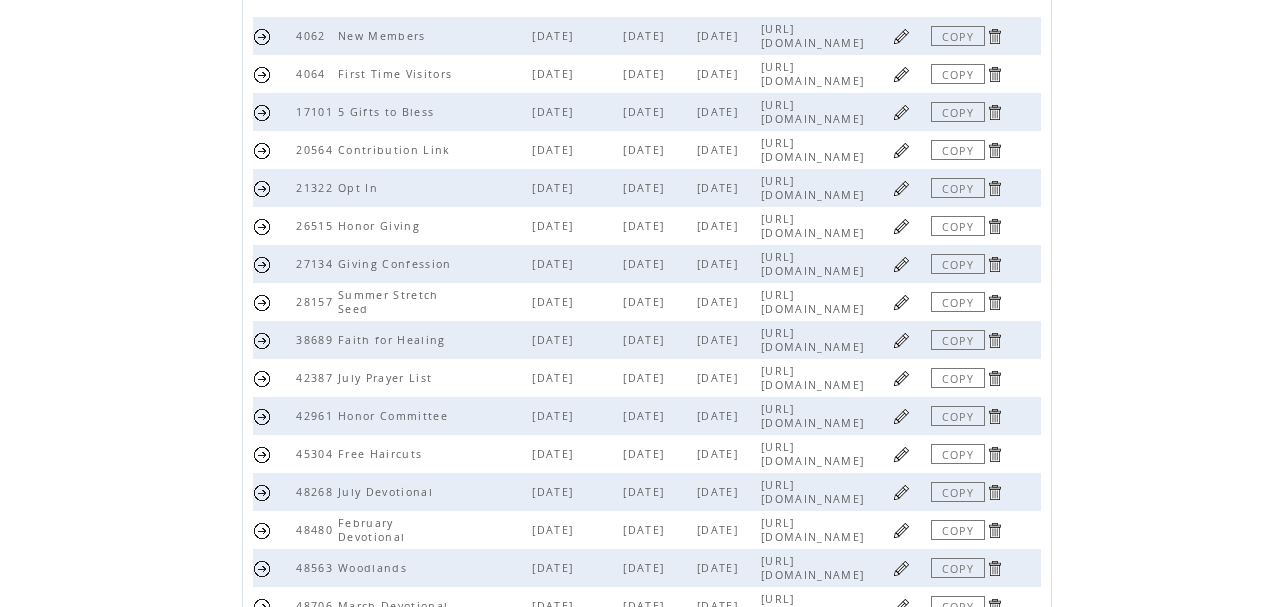 scroll, scrollTop: 269, scrollLeft: 0, axis: vertical 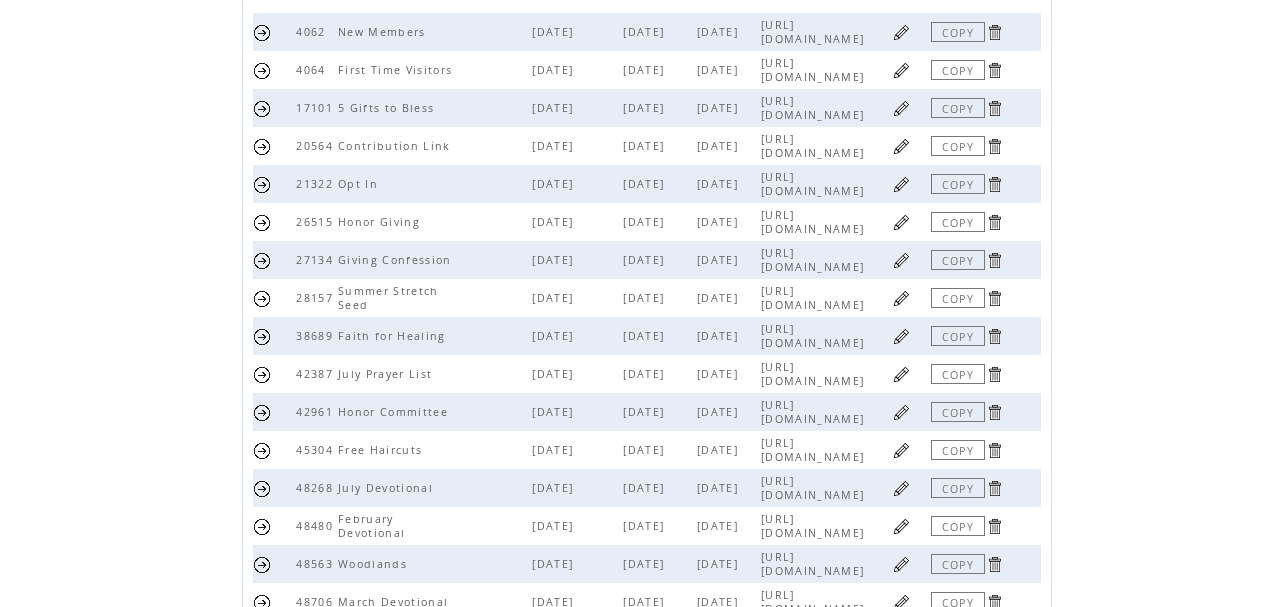 click at bounding box center (262, 488) 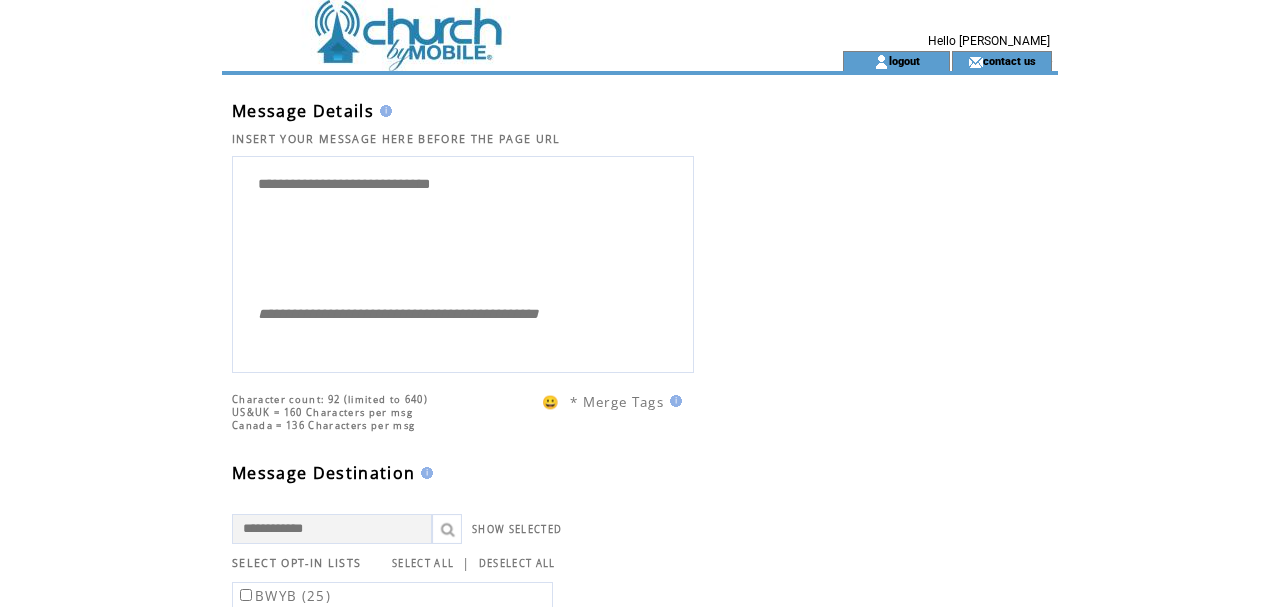scroll, scrollTop: 0, scrollLeft: 0, axis: both 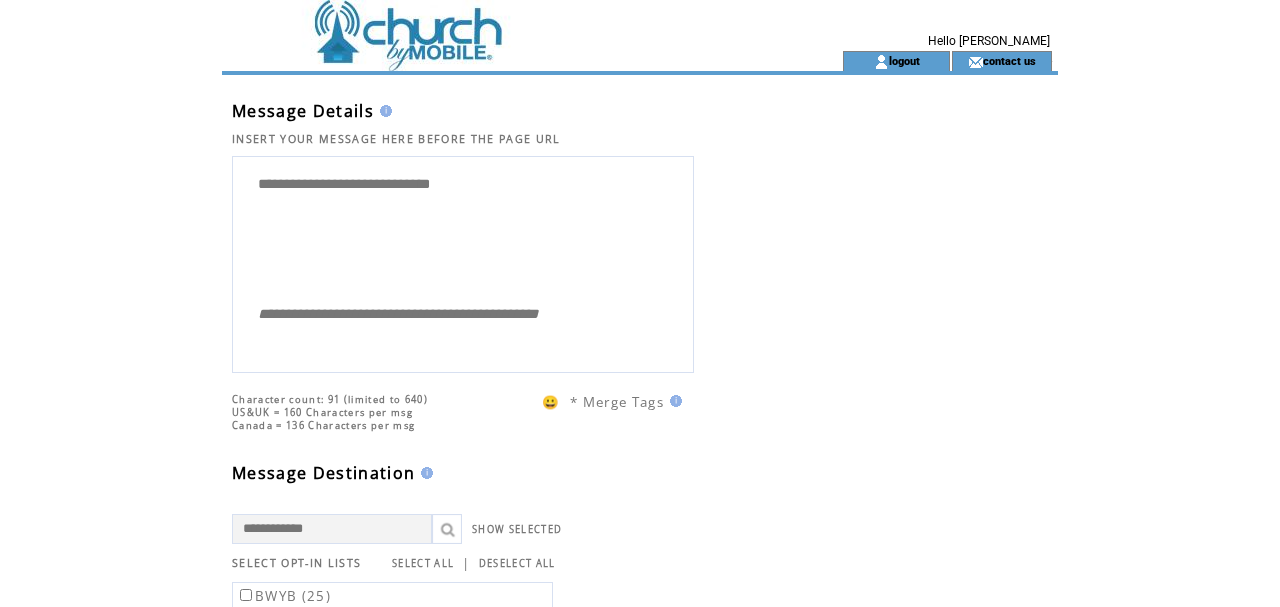 drag, startPoint x: 483, startPoint y: 191, endPoint x: 224, endPoint y: 177, distance: 259.3781 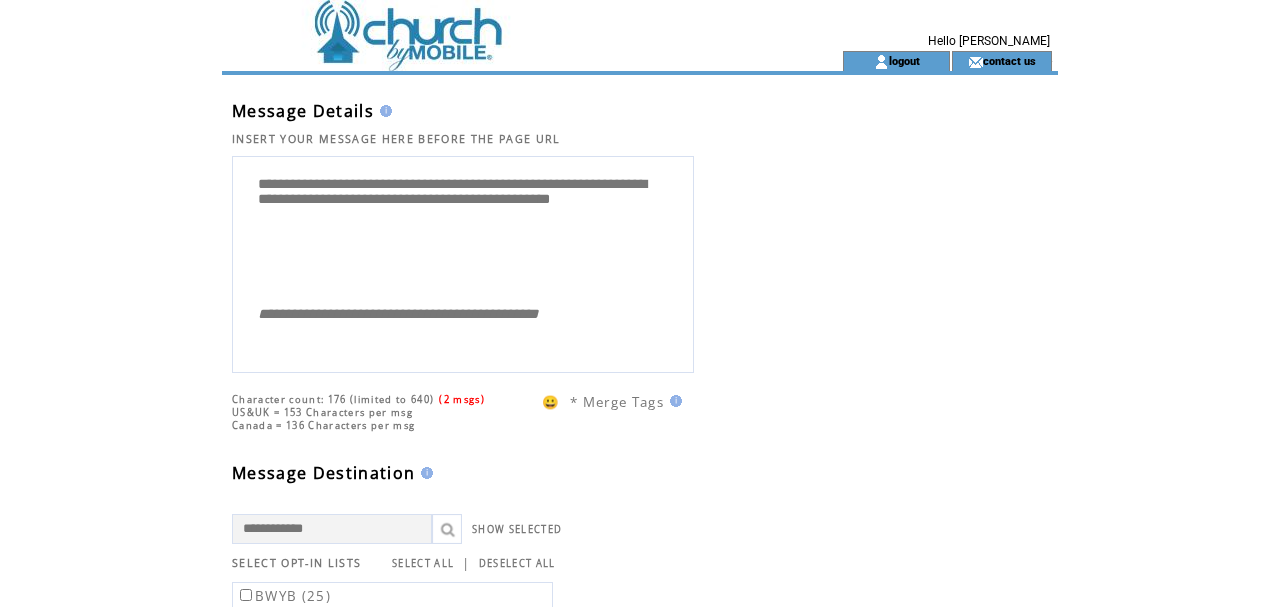 click on "**********" at bounding box center (463, 227) 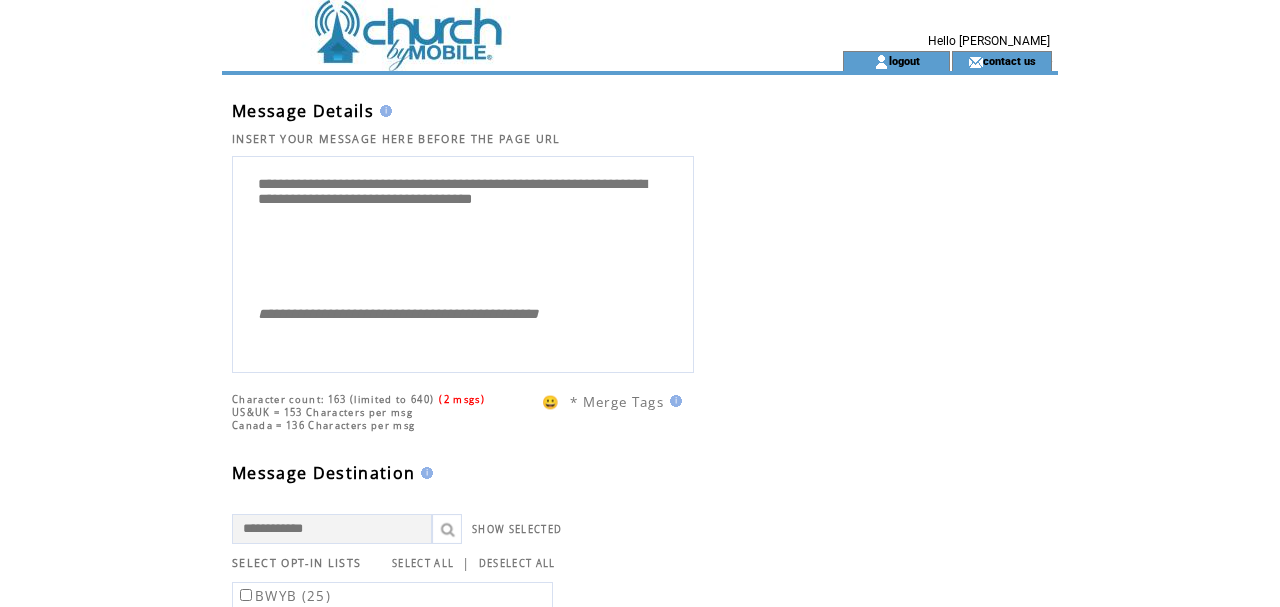 click on "**********" at bounding box center [463, 227] 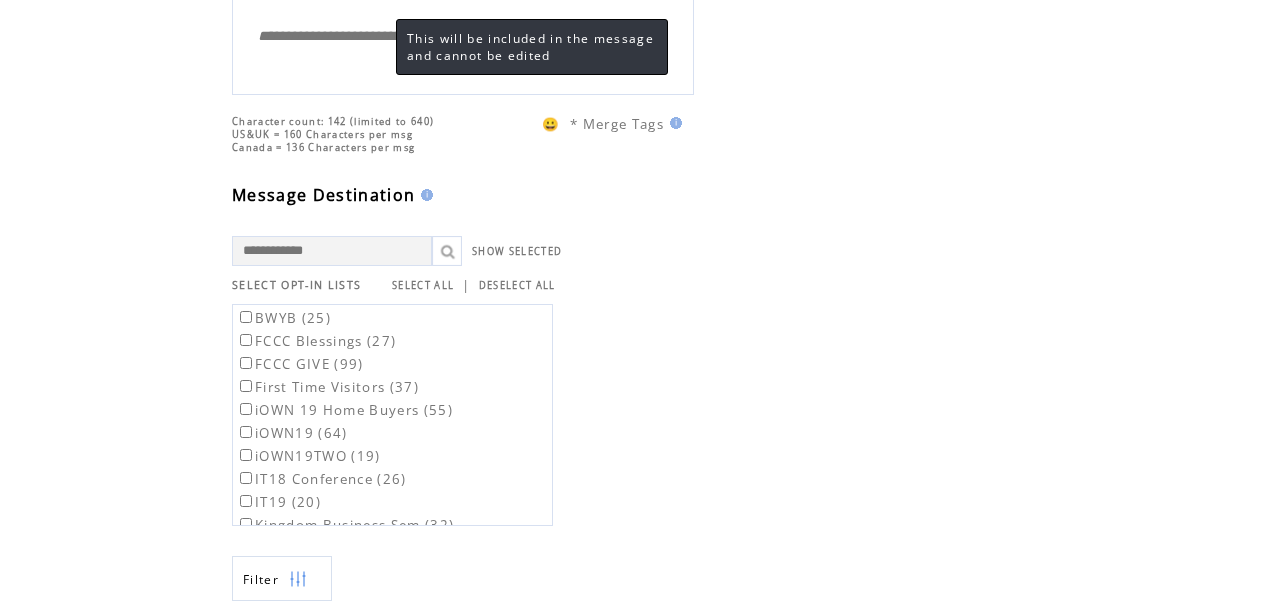 scroll, scrollTop: 279, scrollLeft: 0, axis: vertical 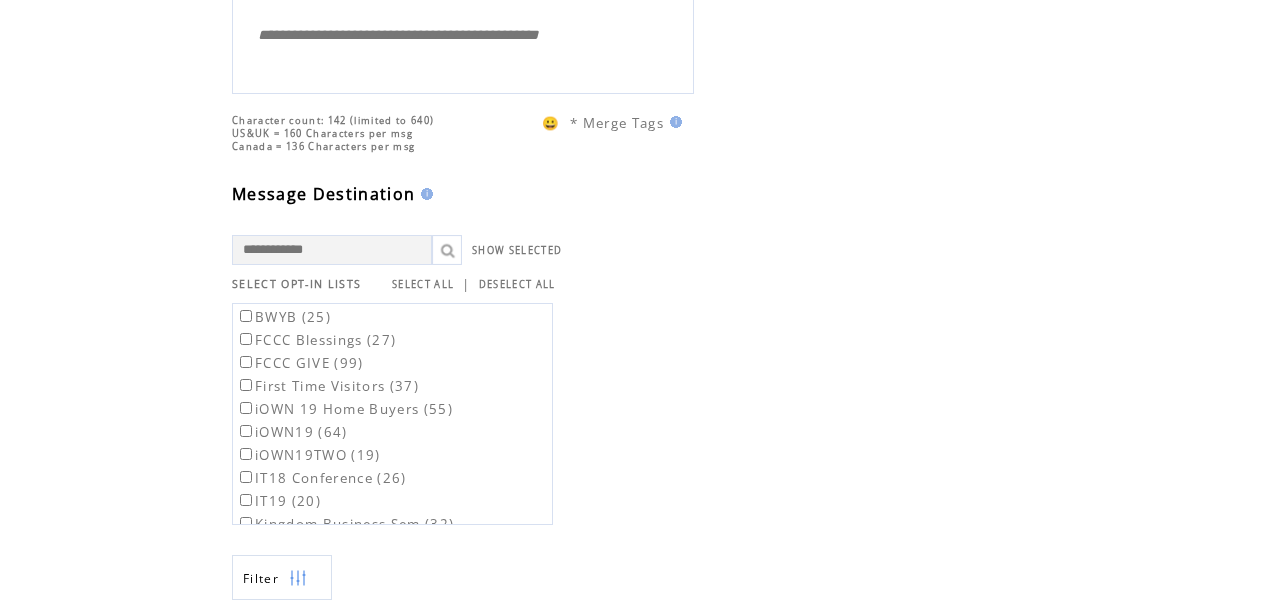 type on "**********" 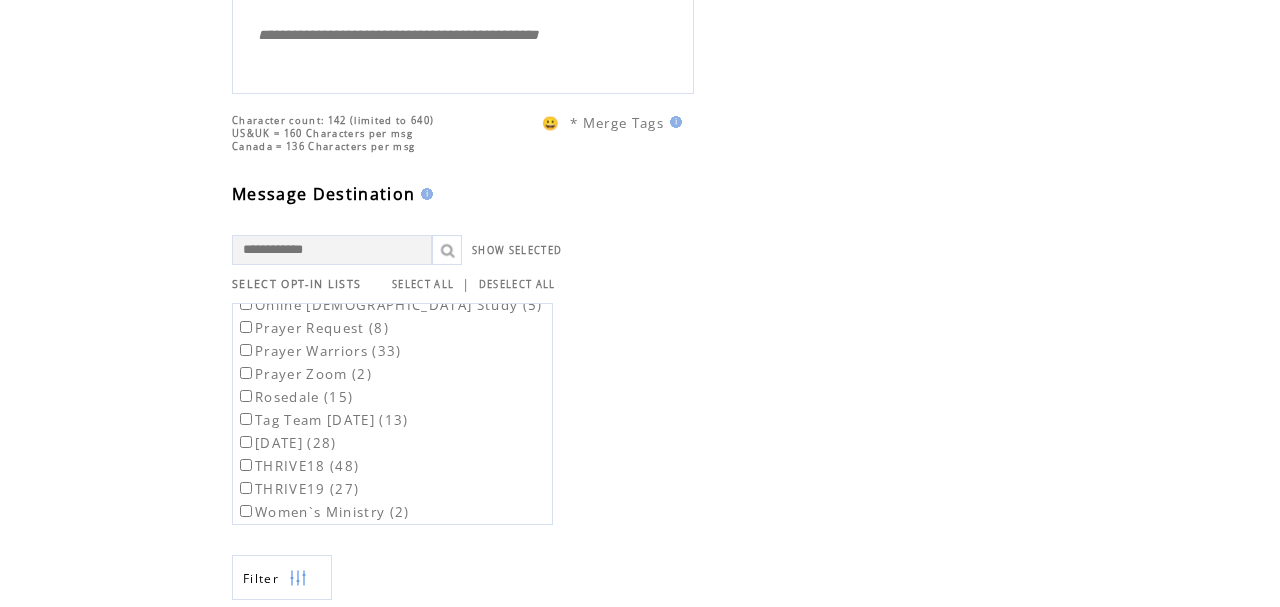 scroll, scrollTop: 357, scrollLeft: 0, axis: vertical 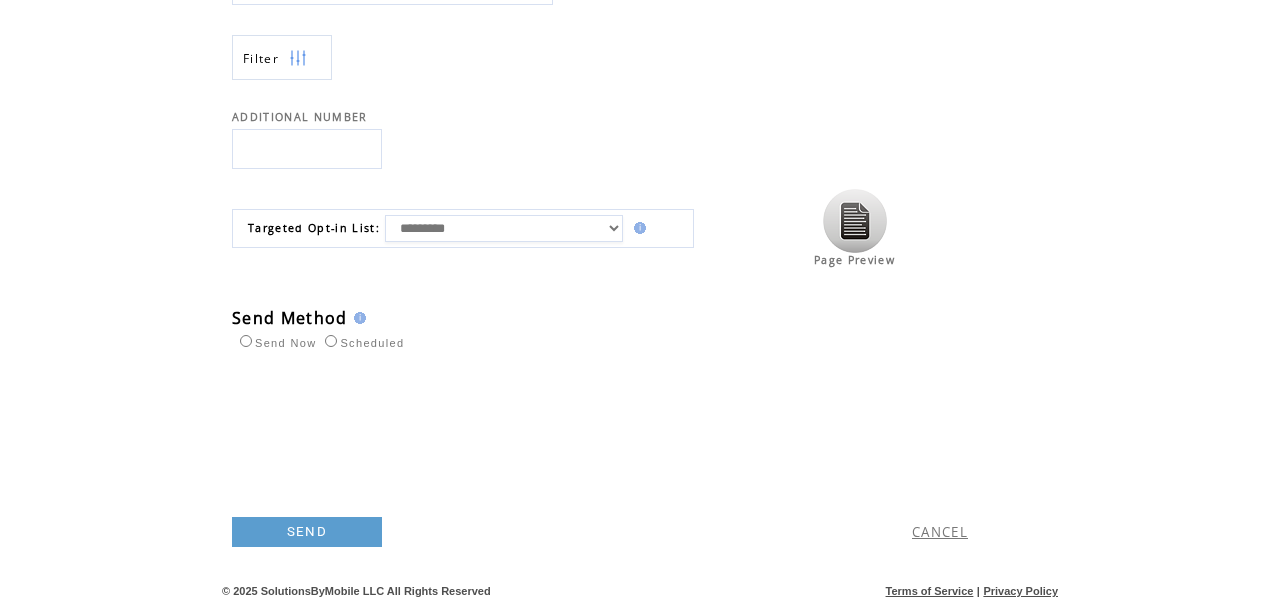 click on "SEND" at bounding box center [307, 532] 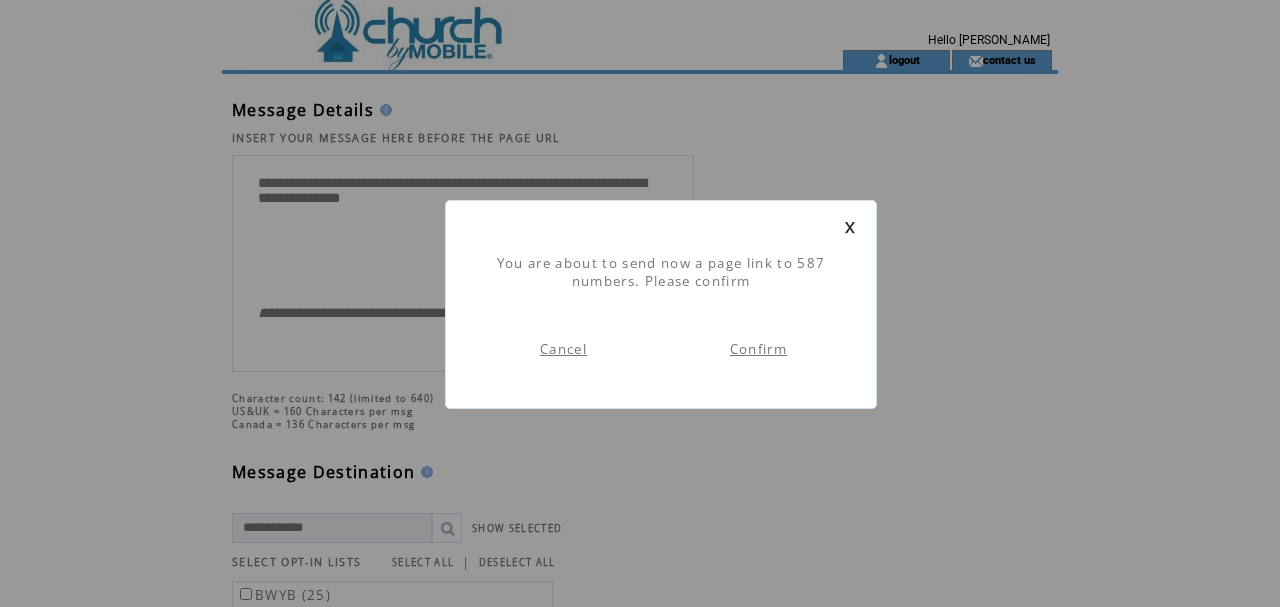 scroll, scrollTop: 1, scrollLeft: 0, axis: vertical 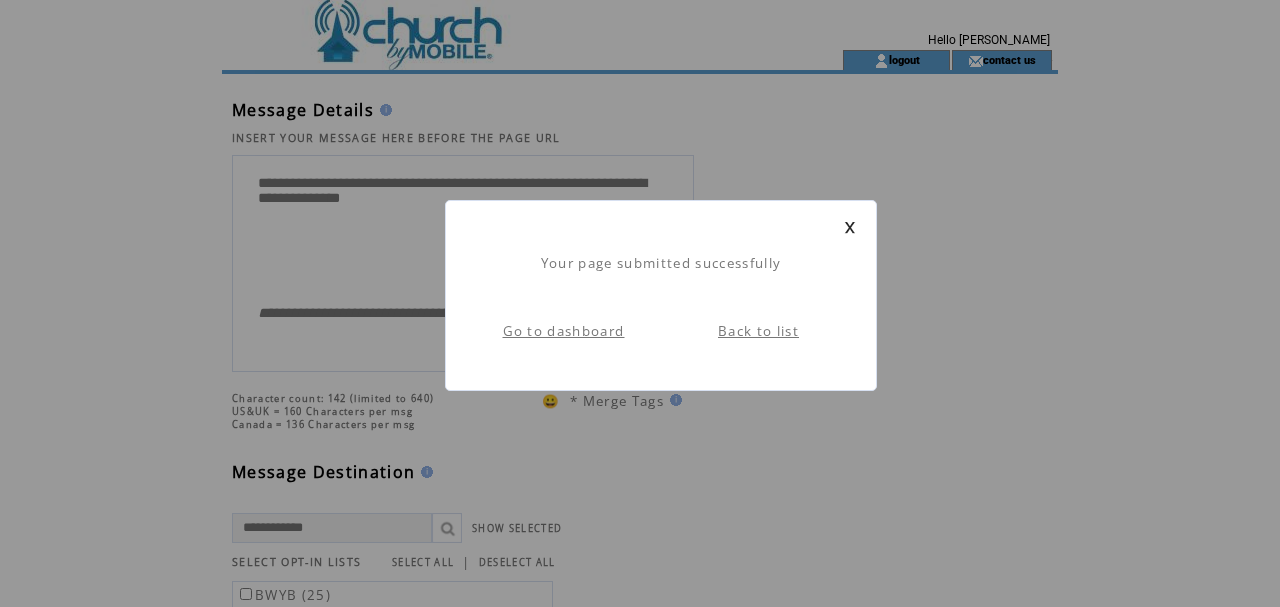 click on "Back to list" at bounding box center [758, 331] 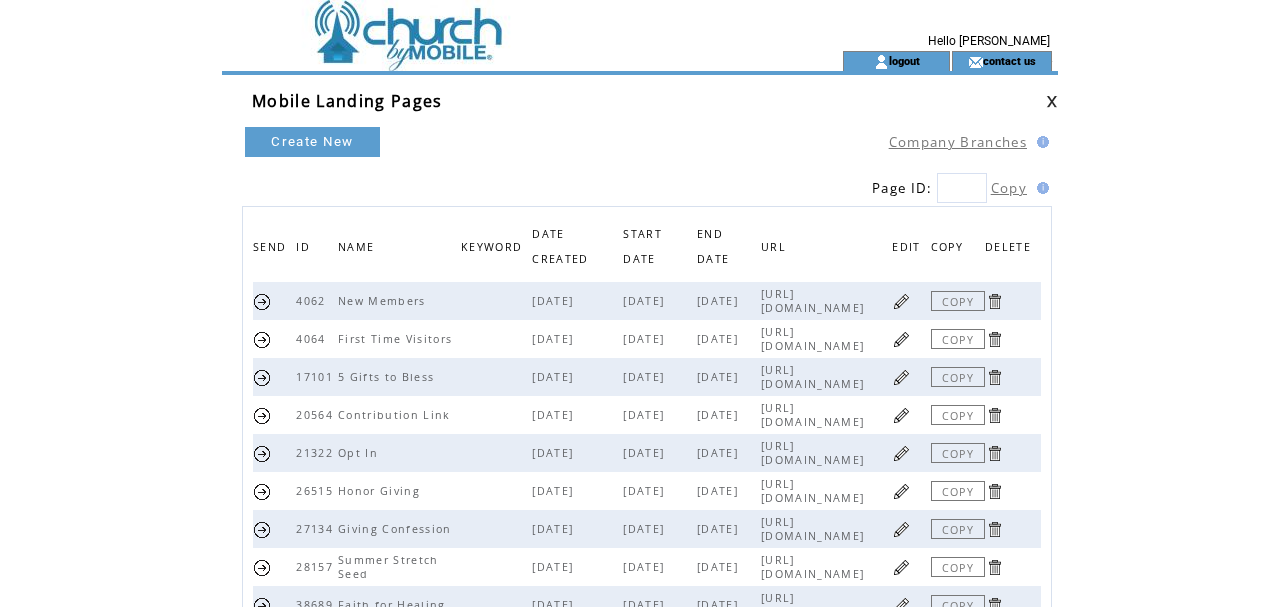 scroll, scrollTop: 0, scrollLeft: 0, axis: both 